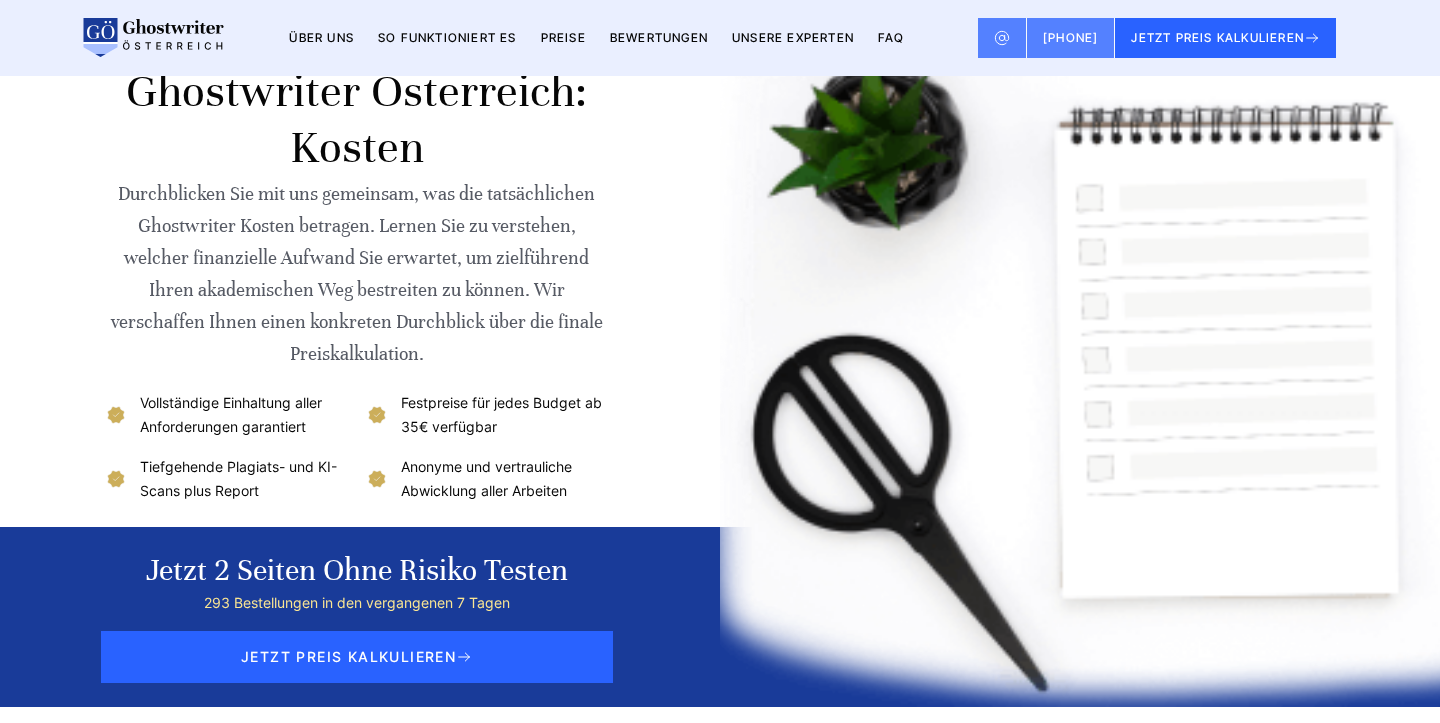 scroll, scrollTop: 2811, scrollLeft: 0, axis: vertical 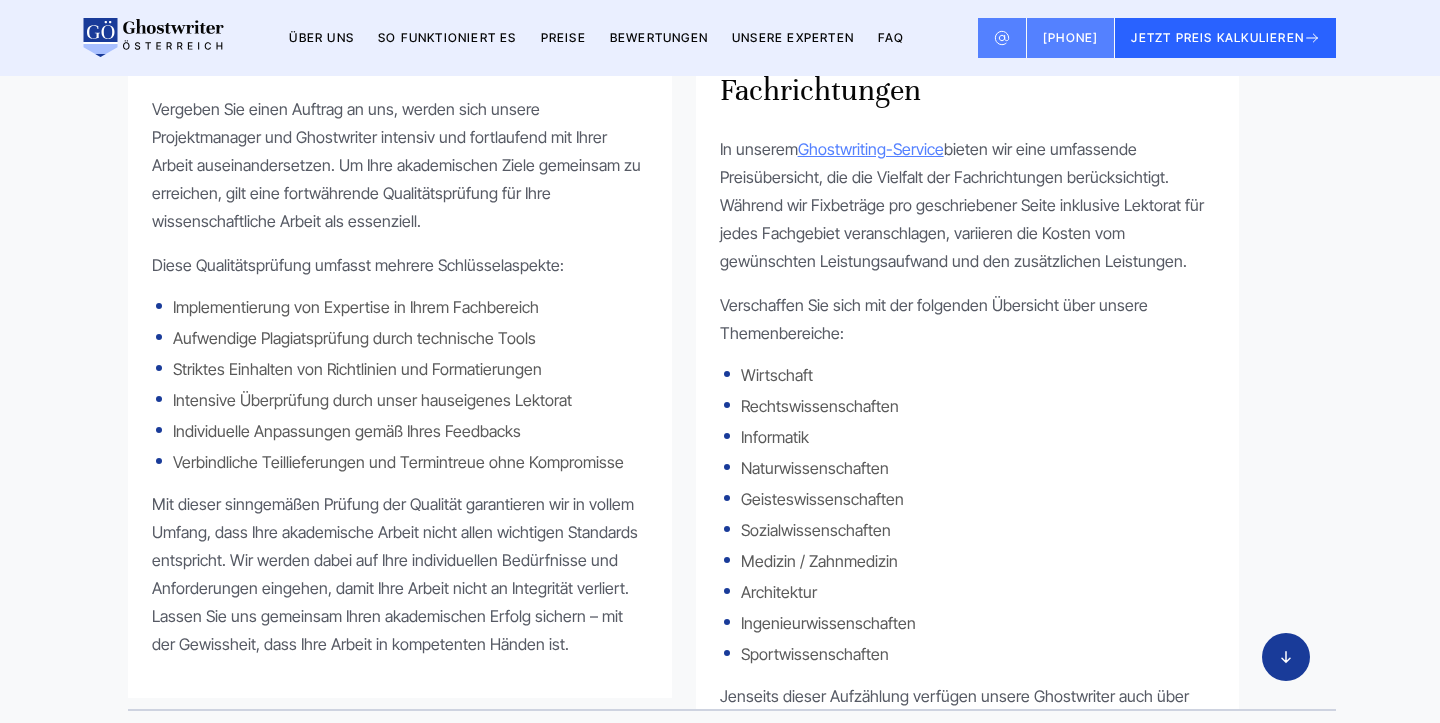 click on "Über uns" at bounding box center [321, 37] 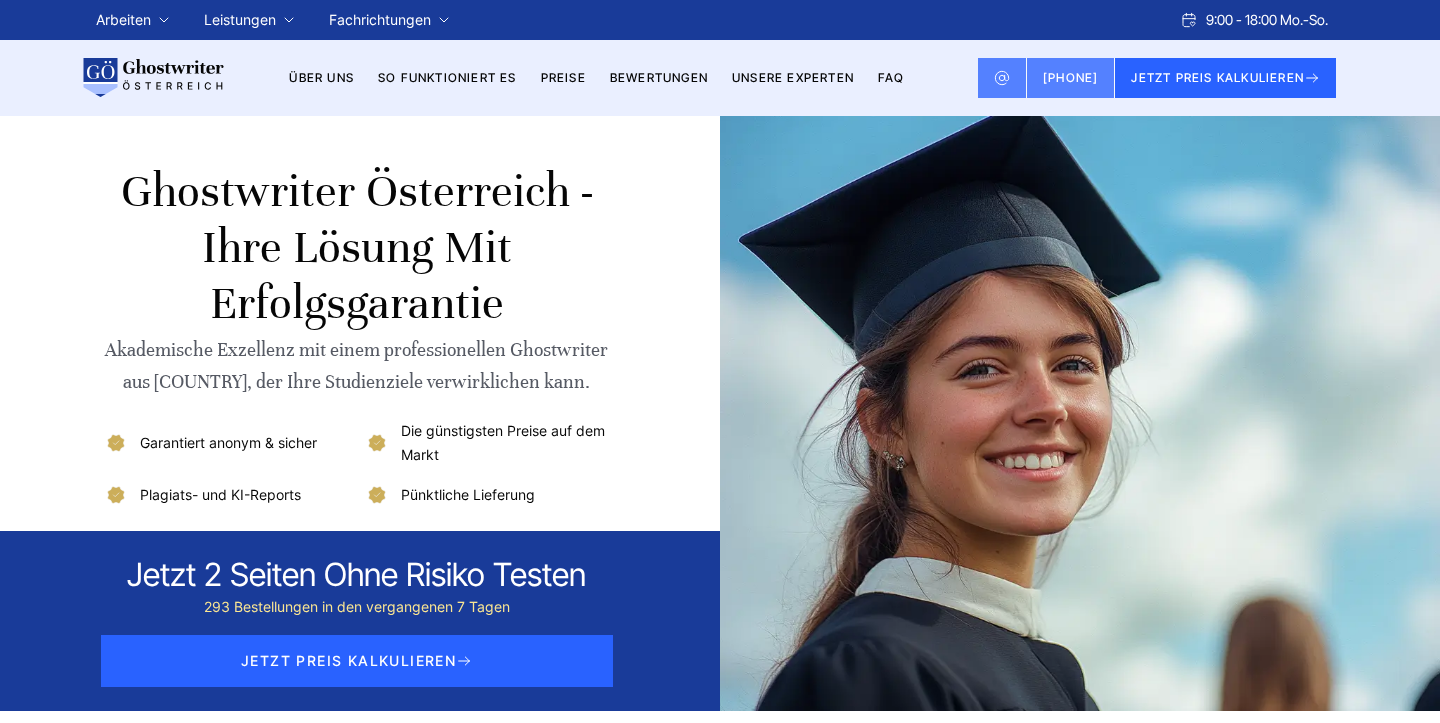 scroll, scrollTop: 0, scrollLeft: 0, axis: both 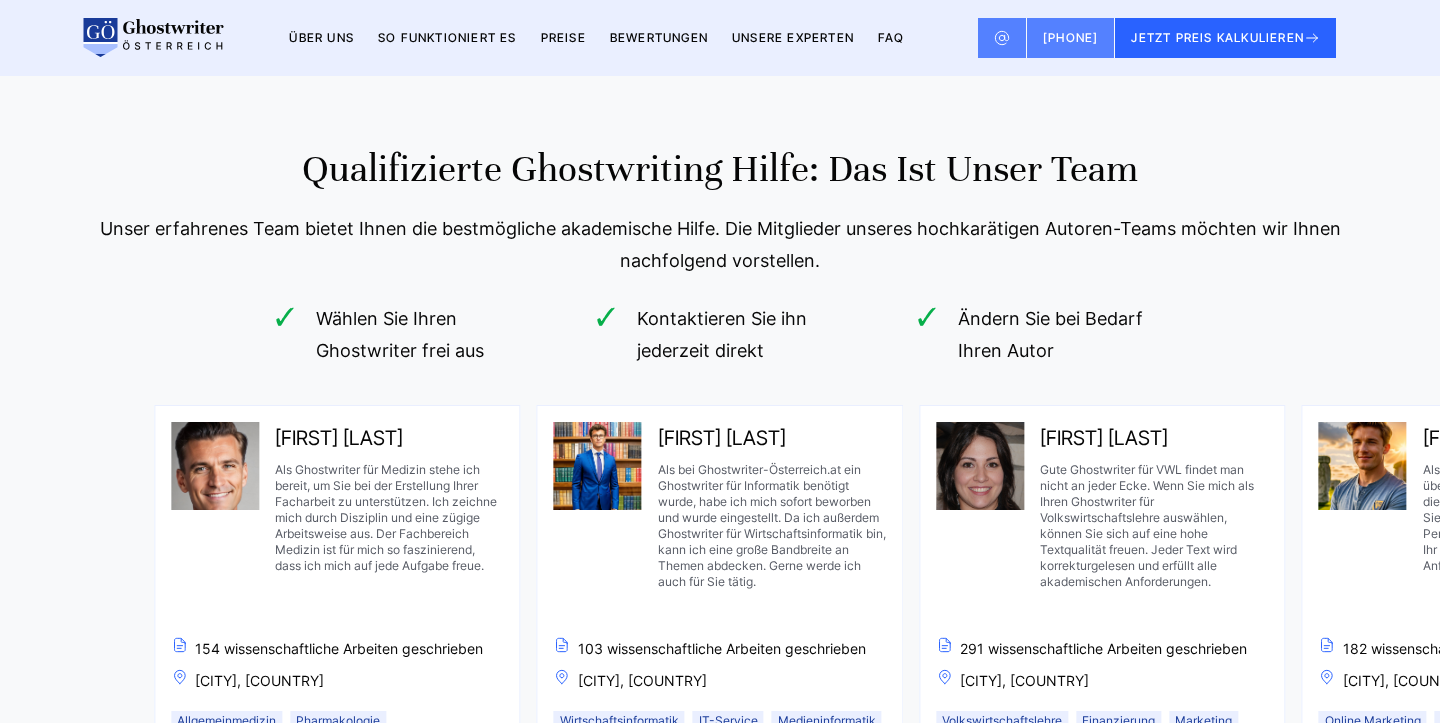 click on "Qualifizierte Ghostwriting Hilfe: Das ist unser Team" at bounding box center (720, 169) 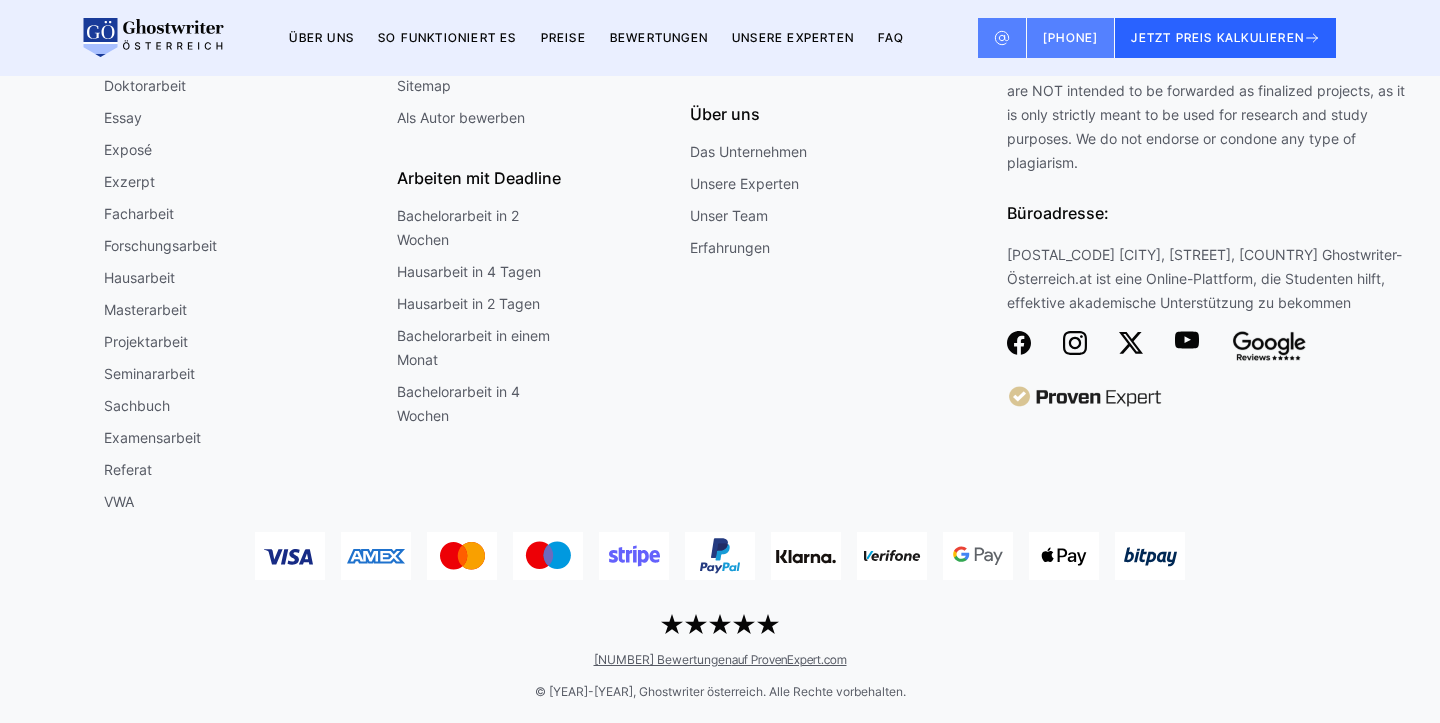 scroll, scrollTop: 6050, scrollLeft: 0, axis: vertical 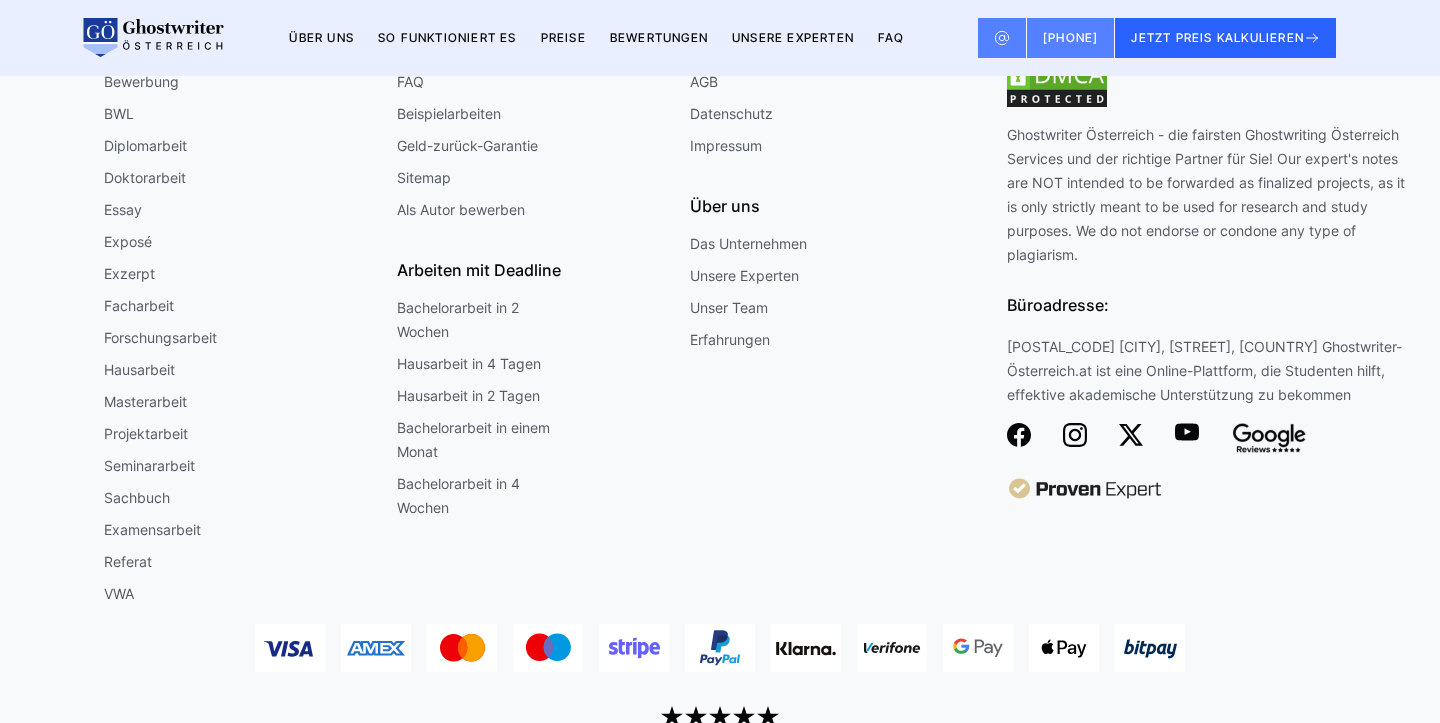 click on "Unser Team" at bounding box center (729, 308) 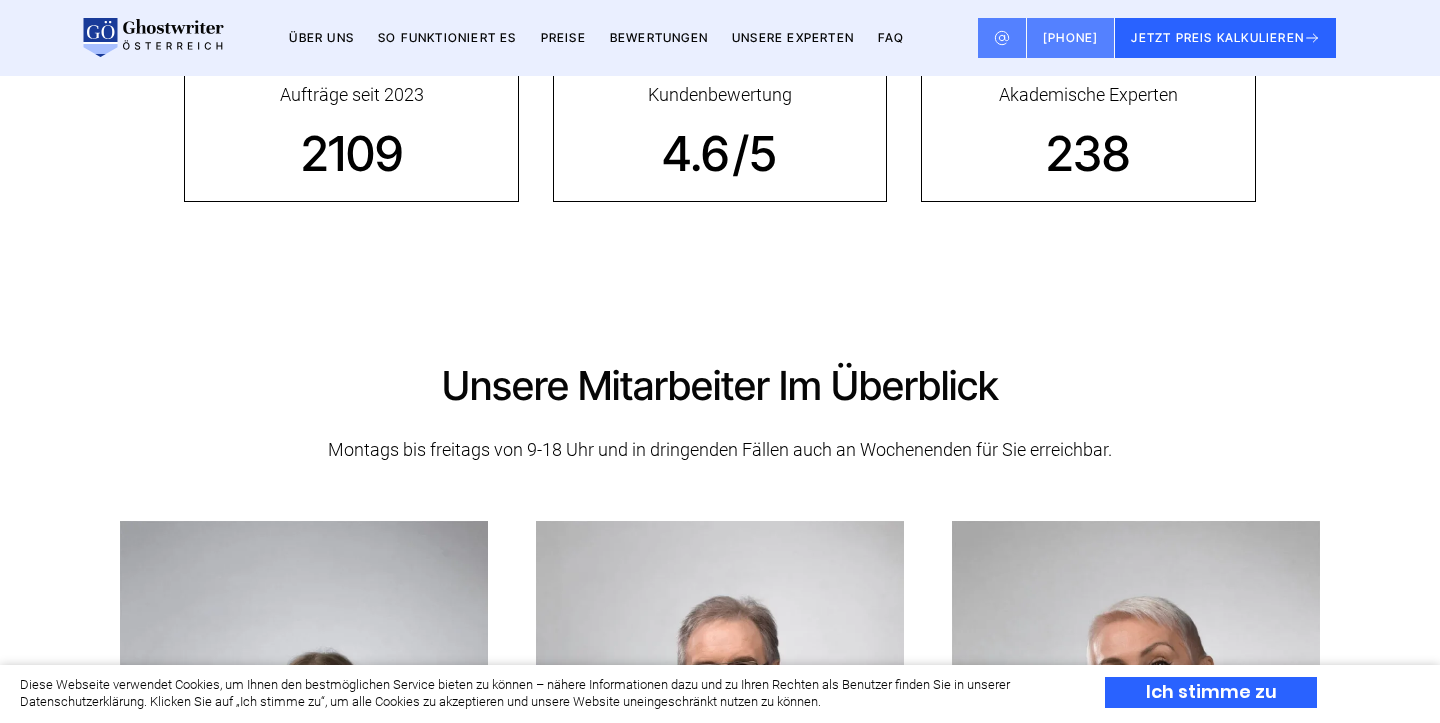 scroll, scrollTop: 402, scrollLeft: 0, axis: vertical 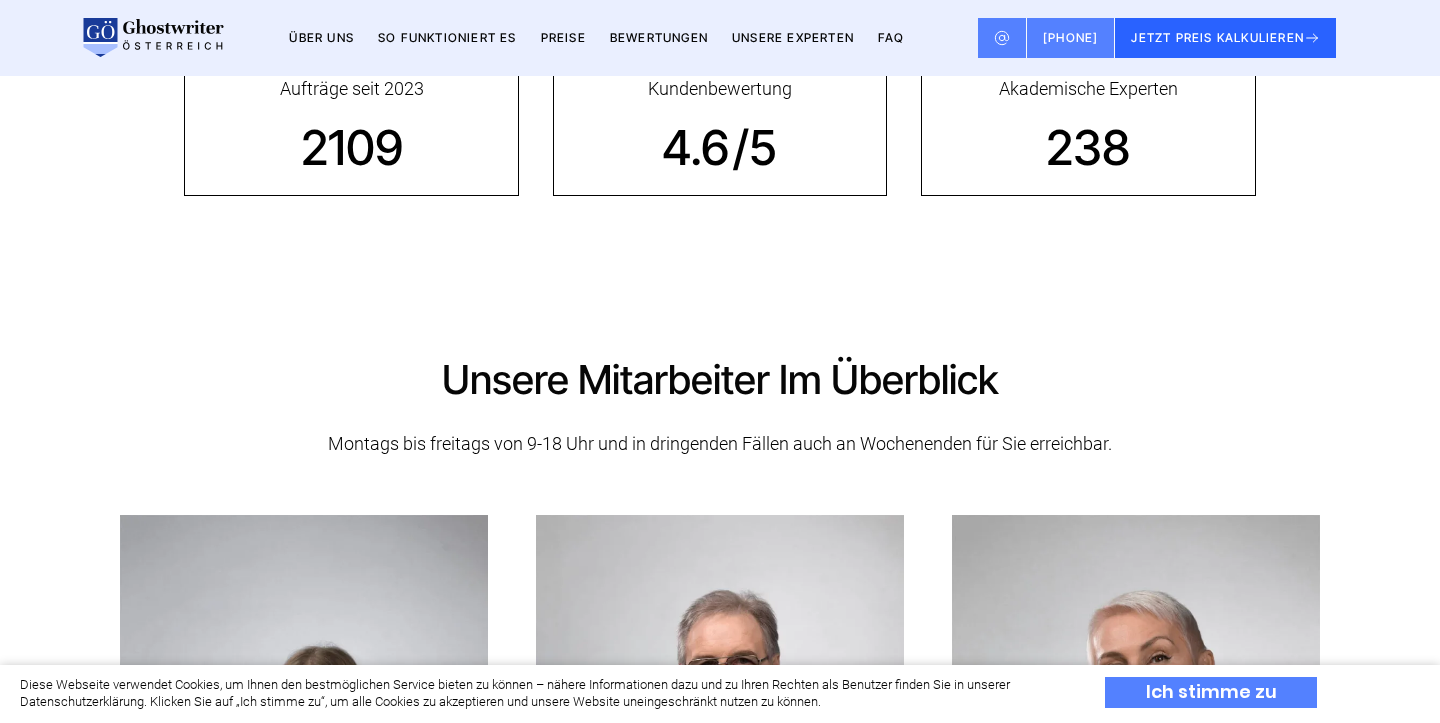 click on "Ich stimme zu" at bounding box center [1211, 692] 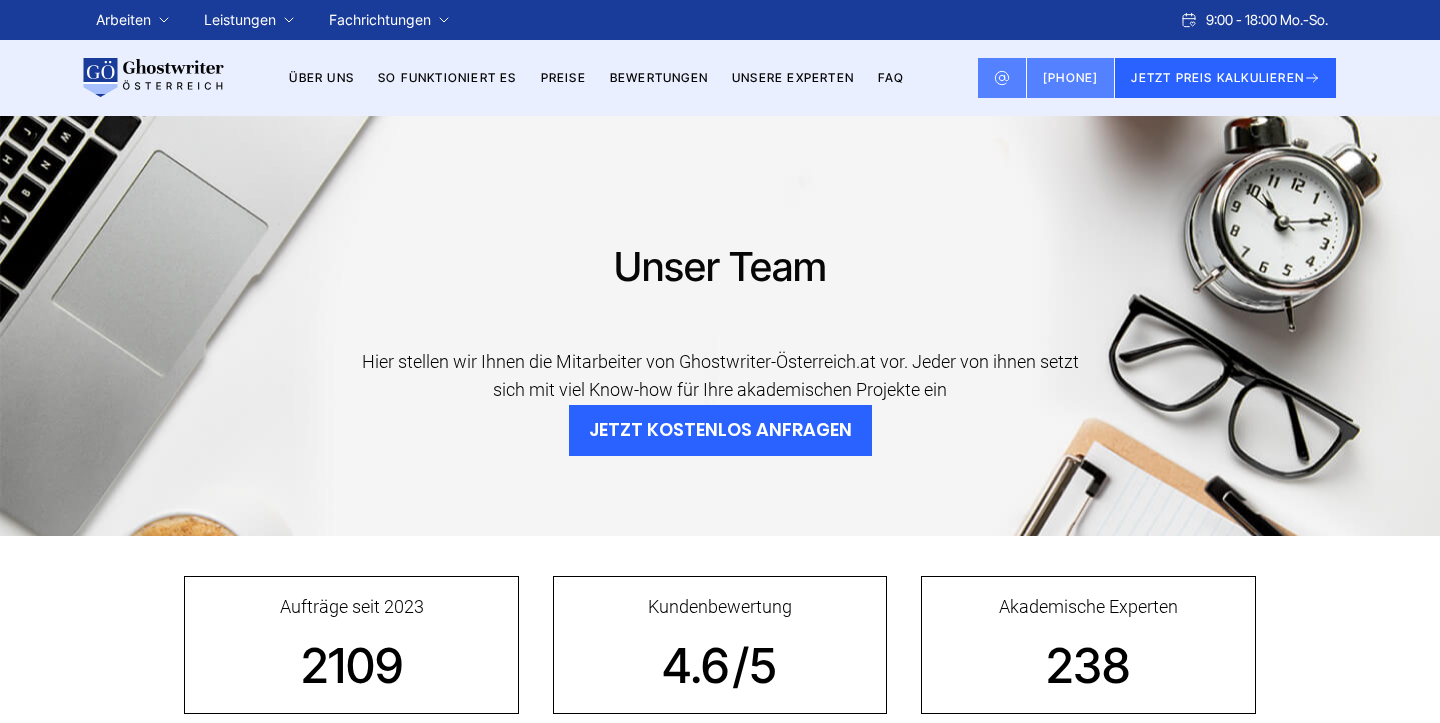 scroll, scrollTop: 0, scrollLeft: 0, axis: both 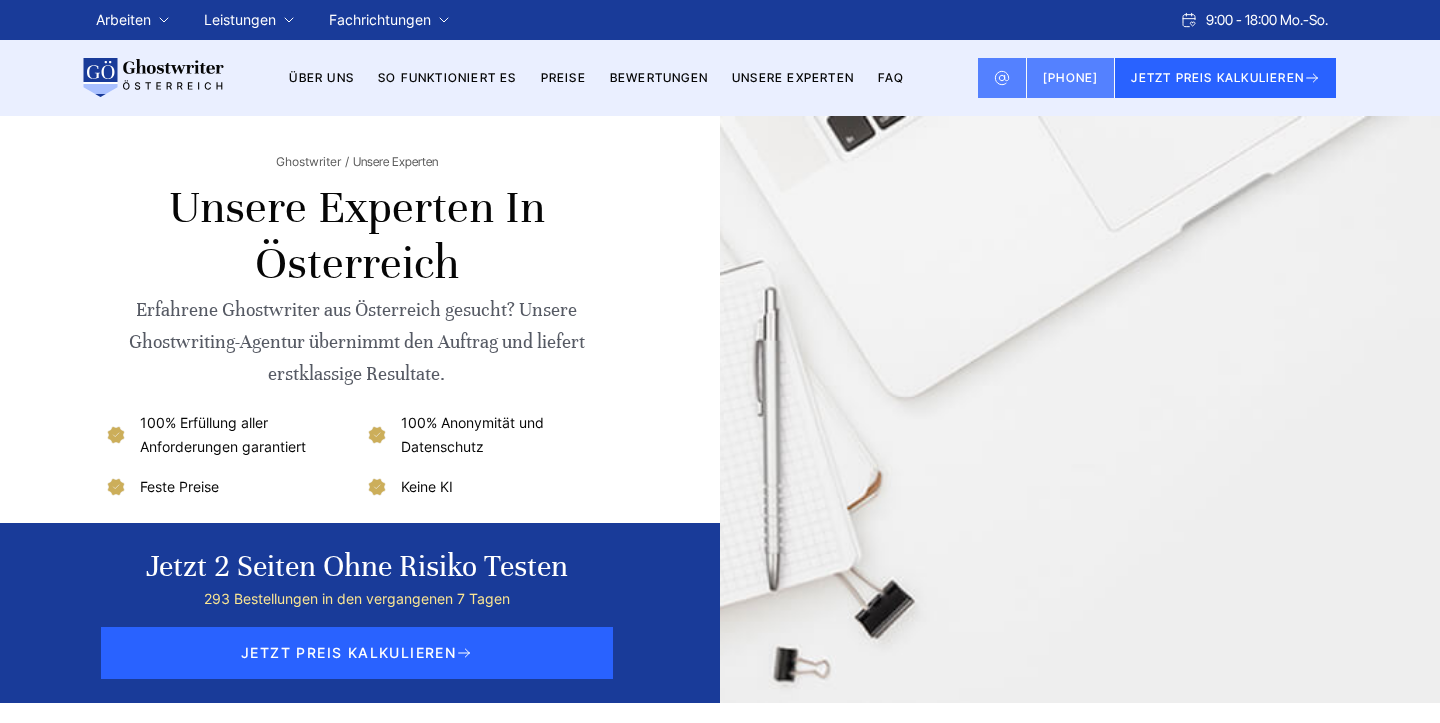 click on "Preise" at bounding box center [563, 77] 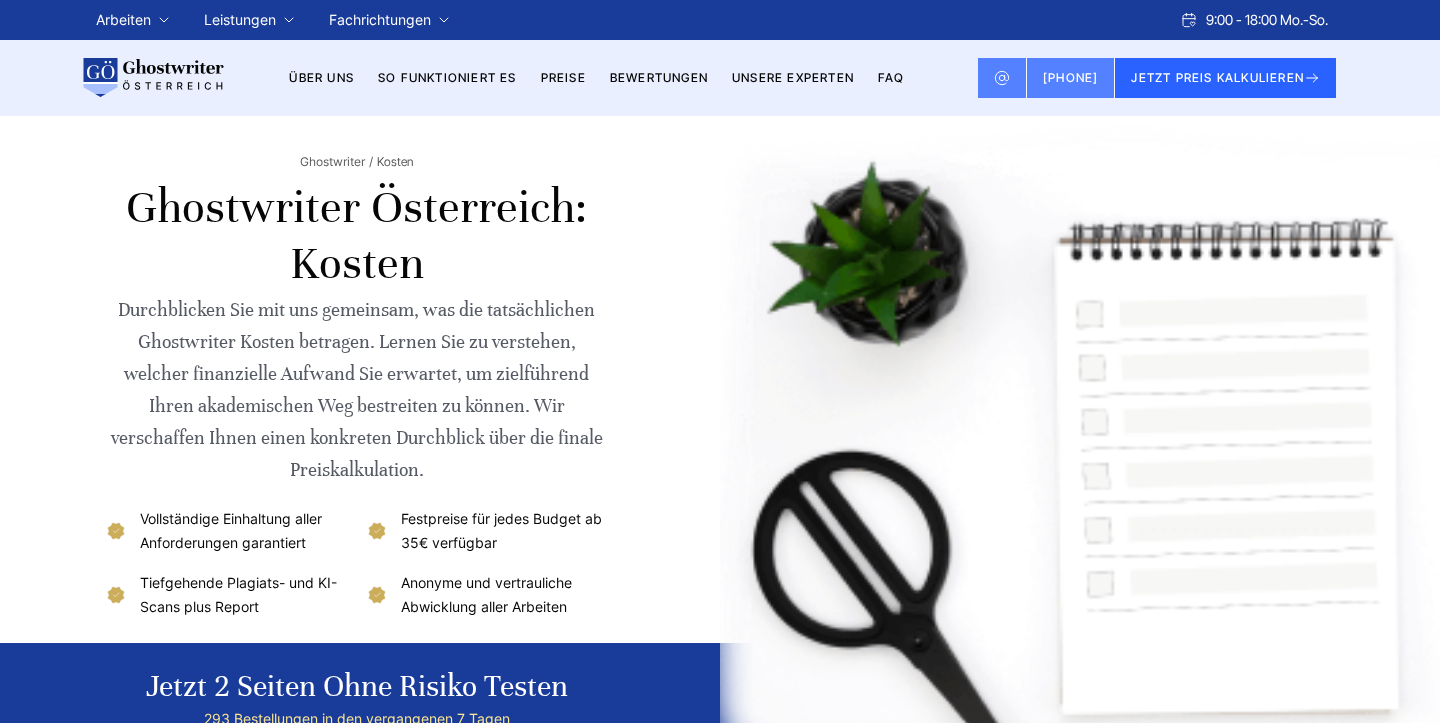 scroll, scrollTop: 0, scrollLeft: 0, axis: both 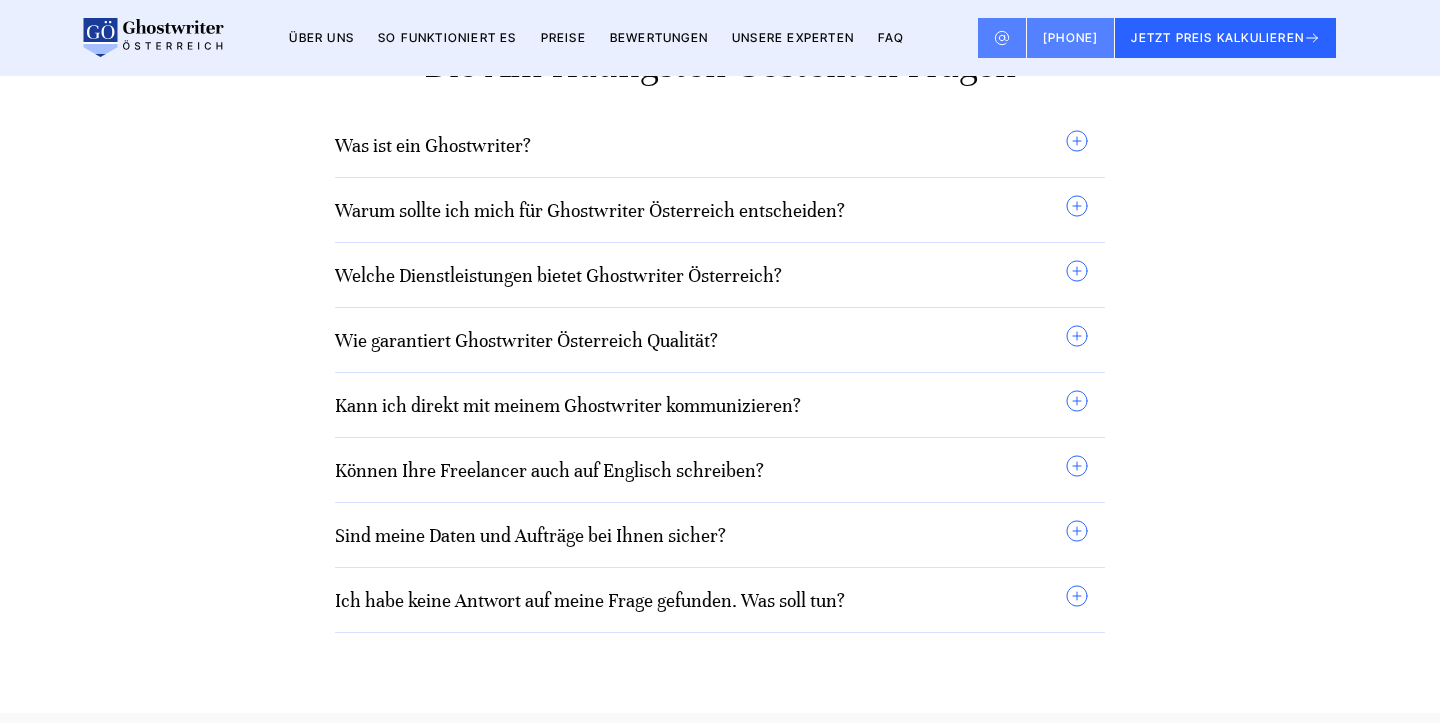 click on "Was ist ein Ghostwriter?" at bounding box center [712, 145] 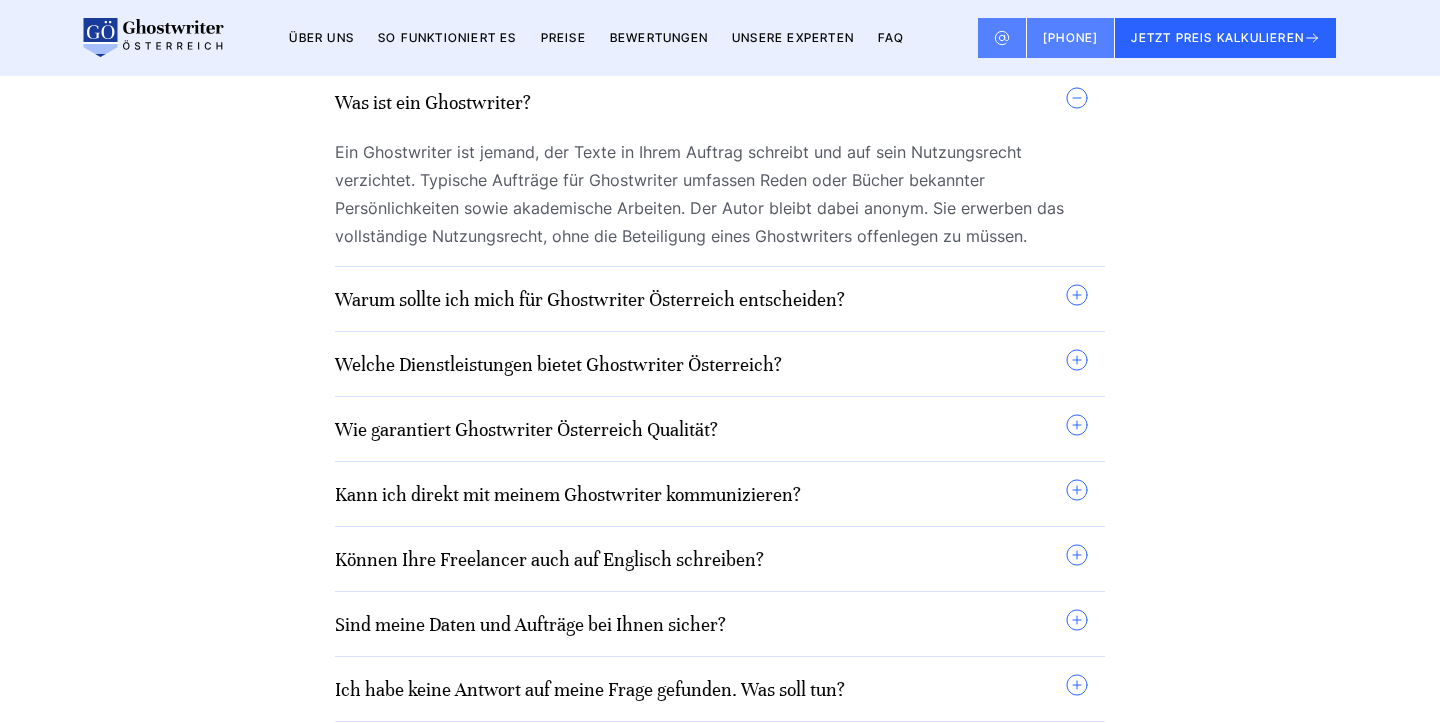 scroll, scrollTop: 1266, scrollLeft: 0, axis: vertical 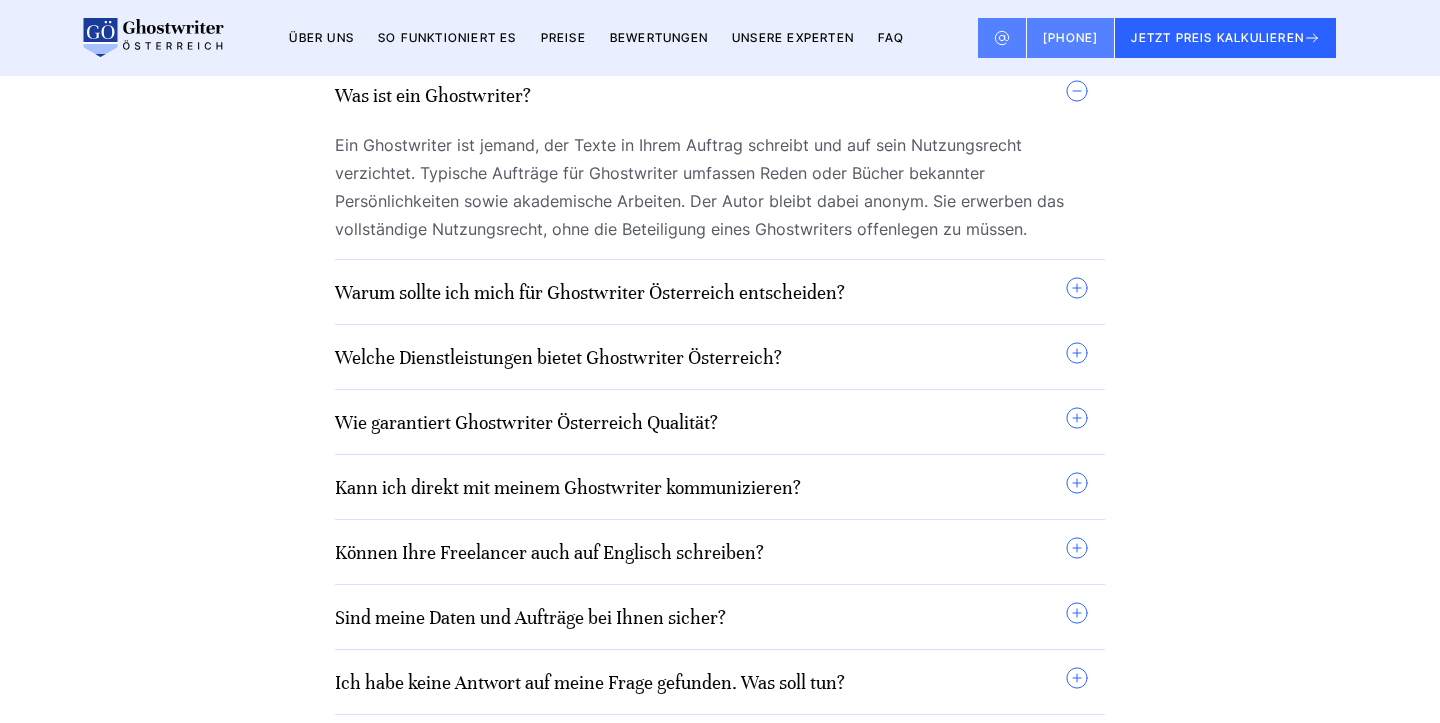 click on "Warum sollte ich mich für Ghostwriter Österreich entscheiden?" at bounding box center (712, 292) 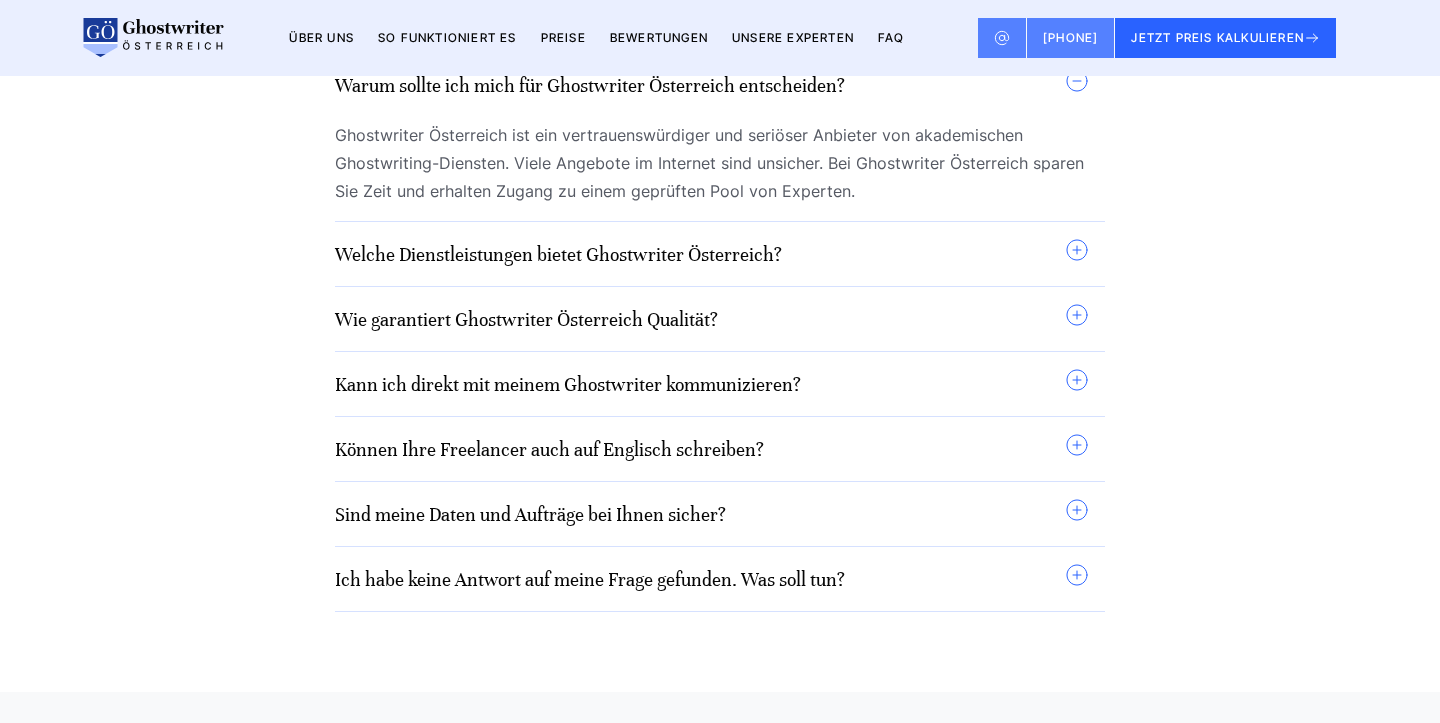 scroll, scrollTop: 1479, scrollLeft: 0, axis: vertical 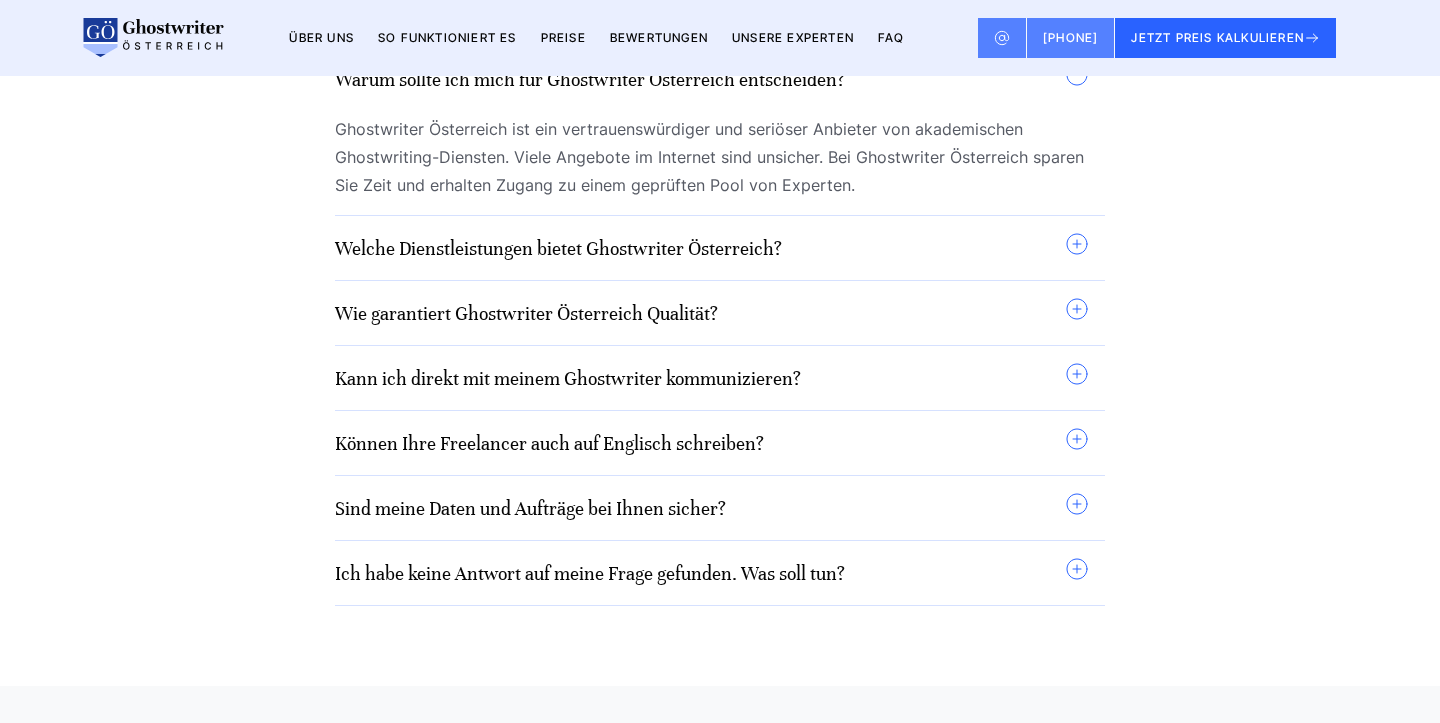 click on "Welche Dienstleistungen bietet Ghostwriter Österreich?" at bounding box center [712, 248] 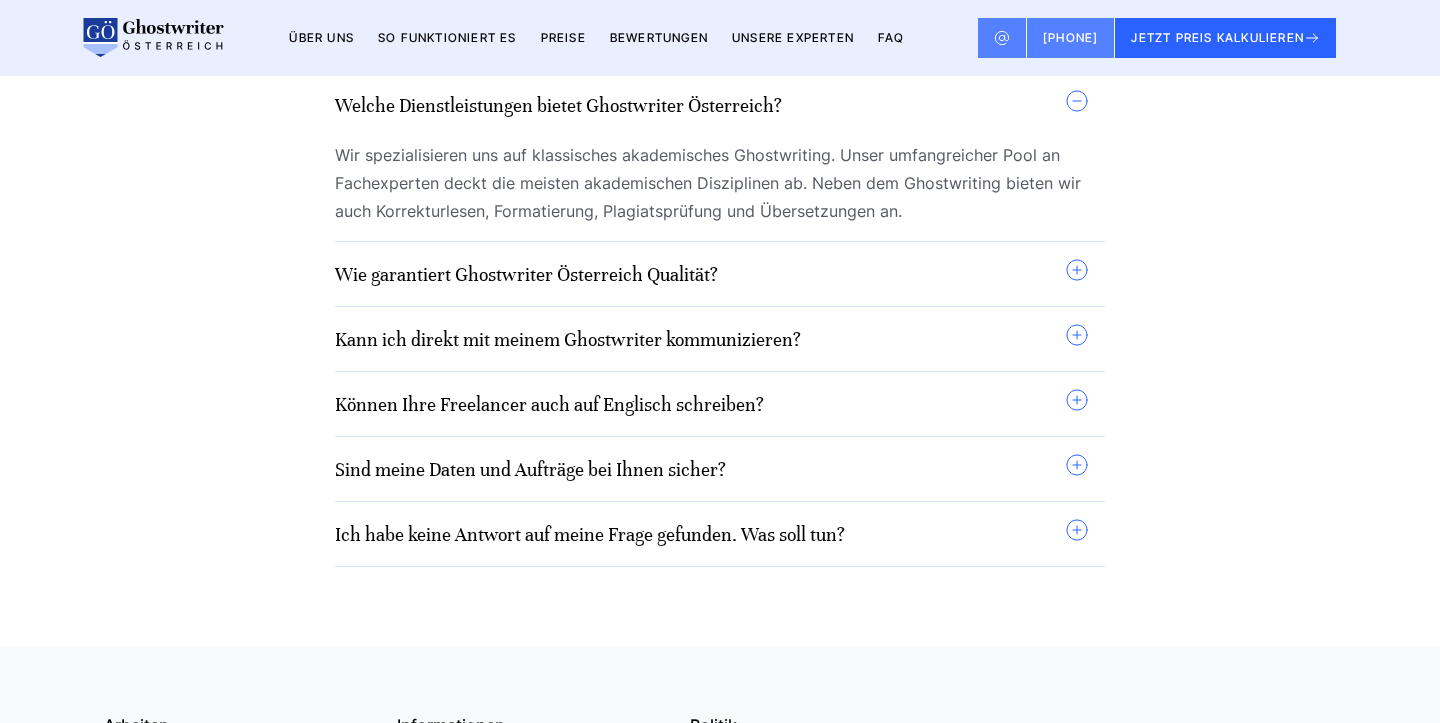 scroll, scrollTop: 1623, scrollLeft: 0, axis: vertical 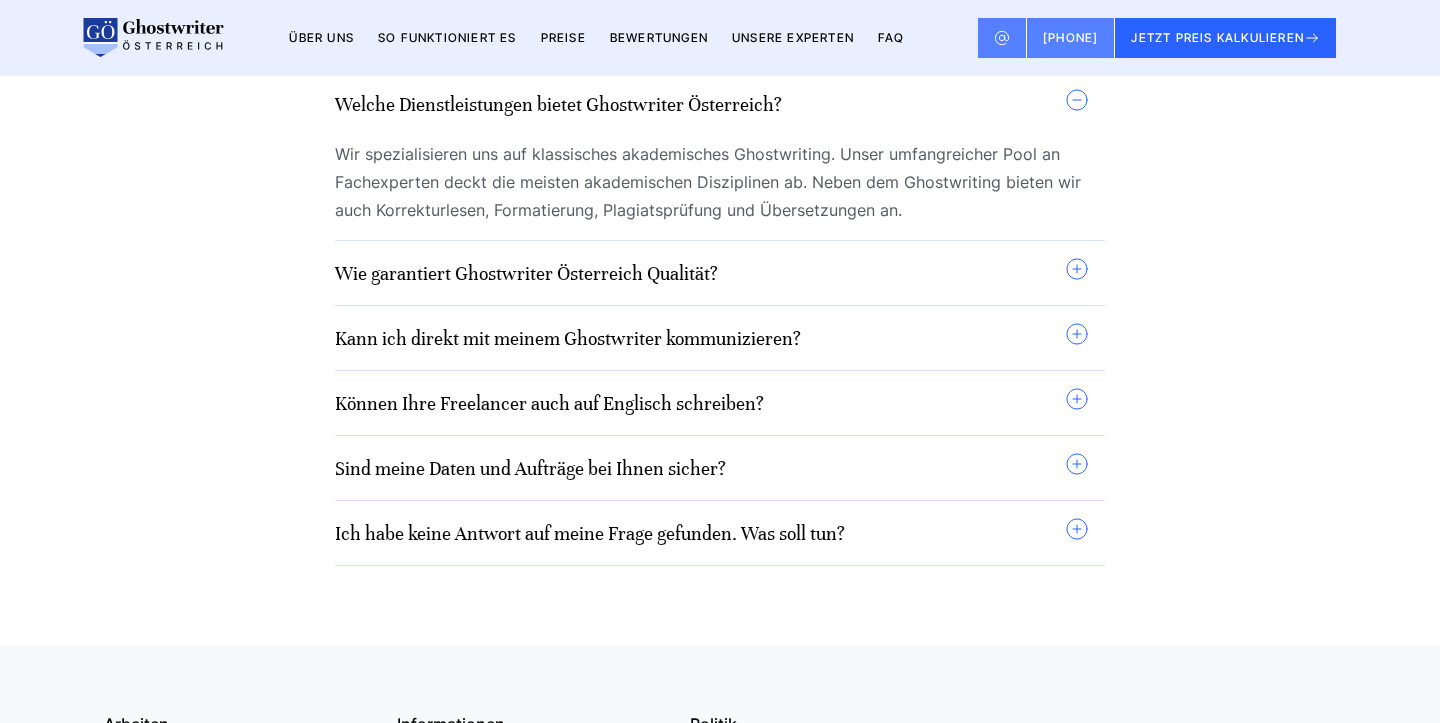 click on "Wie garantiert Ghostwriter Österreich Qualität?" at bounding box center (712, 273) 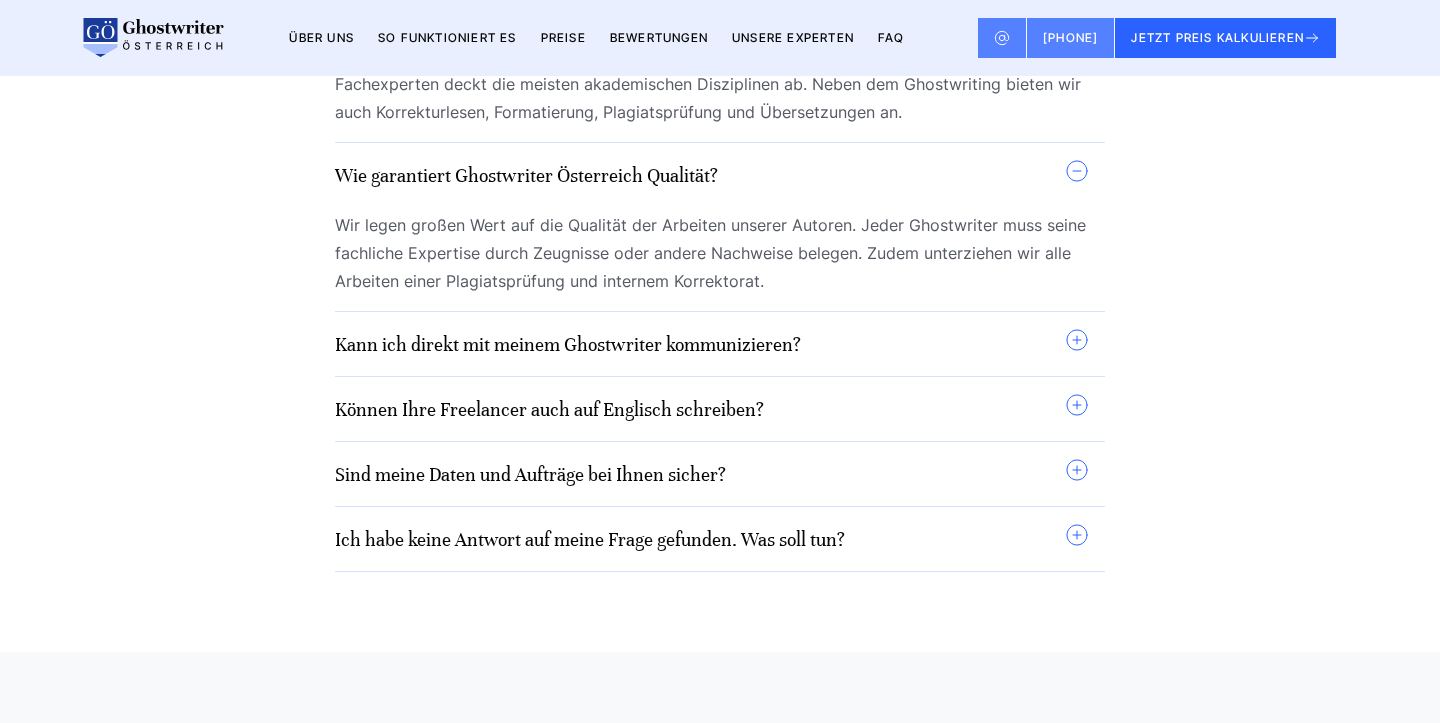 scroll, scrollTop: 1722, scrollLeft: 0, axis: vertical 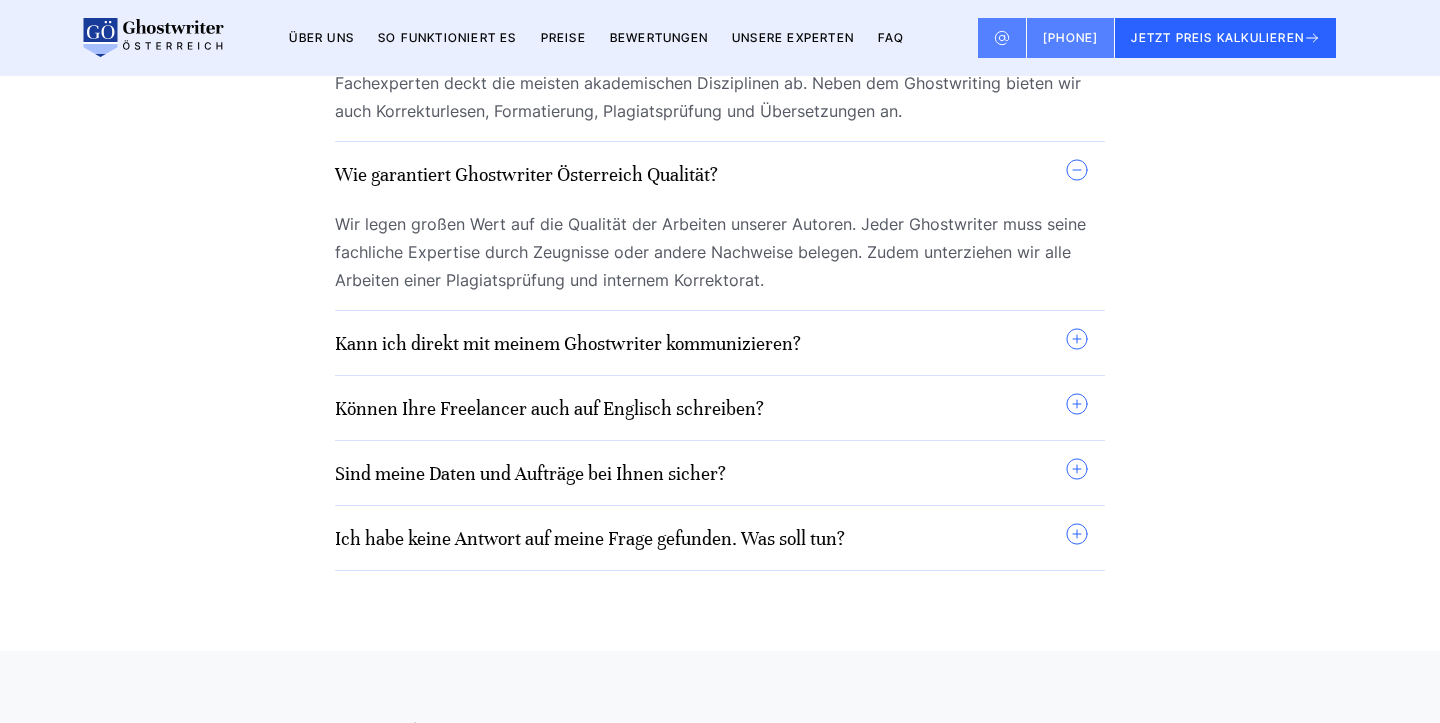 click on "Kann ich direkt mit meinem Ghostwriter kommunizieren?" at bounding box center [712, 343] 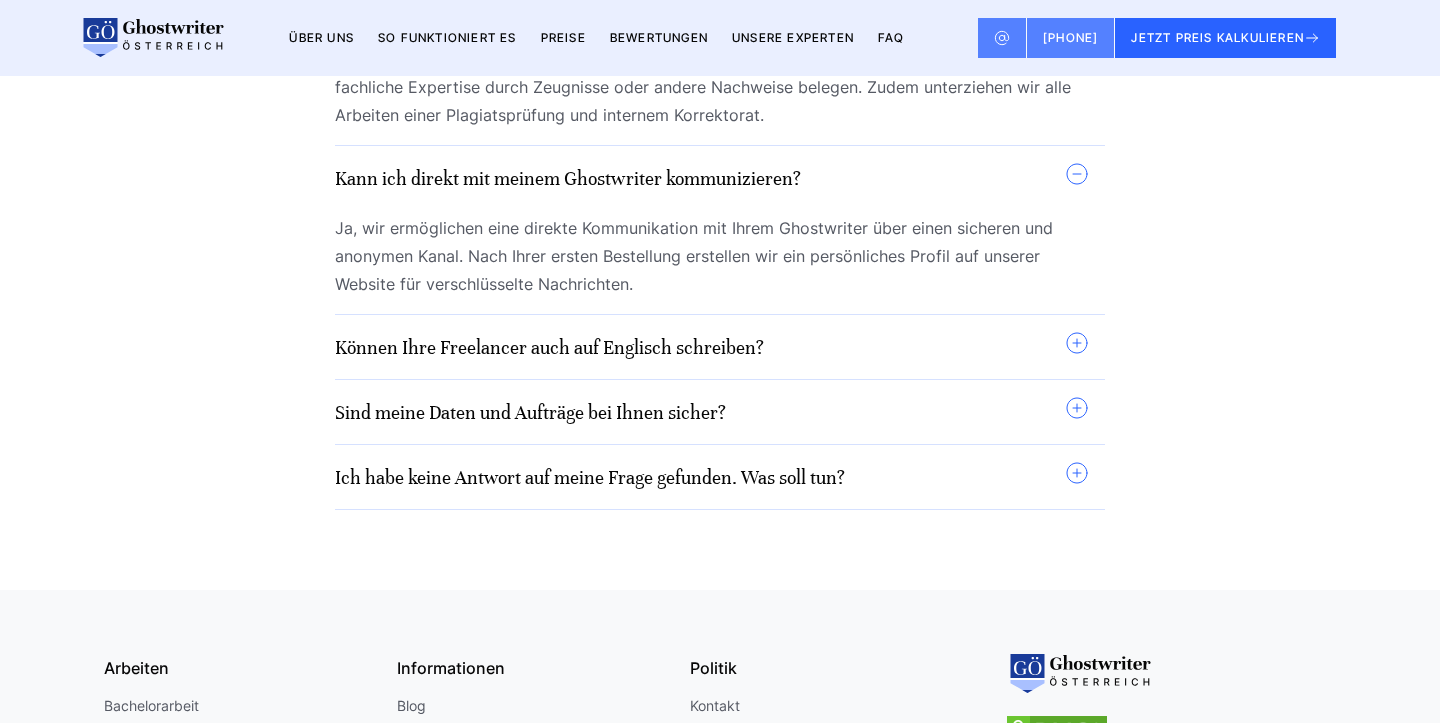 scroll, scrollTop: 1889, scrollLeft: 0, axis: vertical 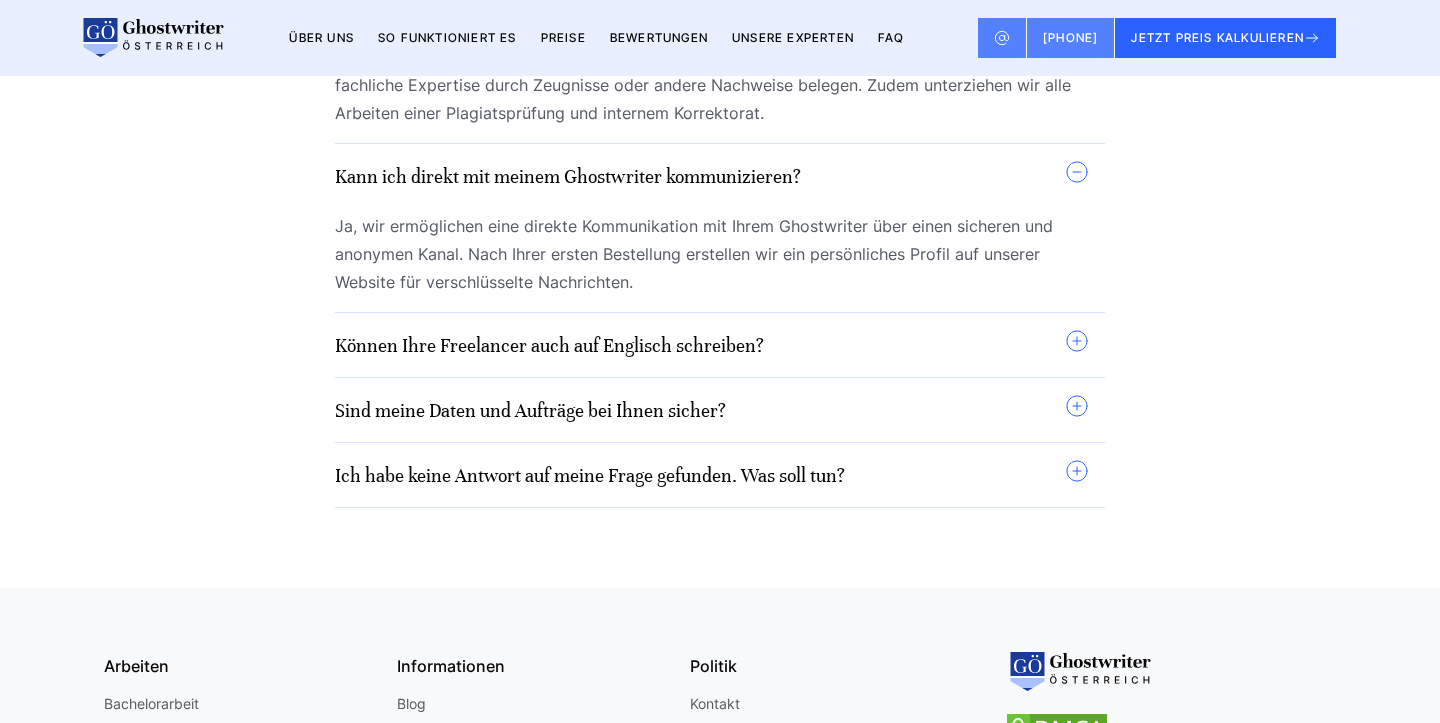 click on "Können Ihre Freelancer auch auf Englisch schreiben?" at bounding box center [712, 345] 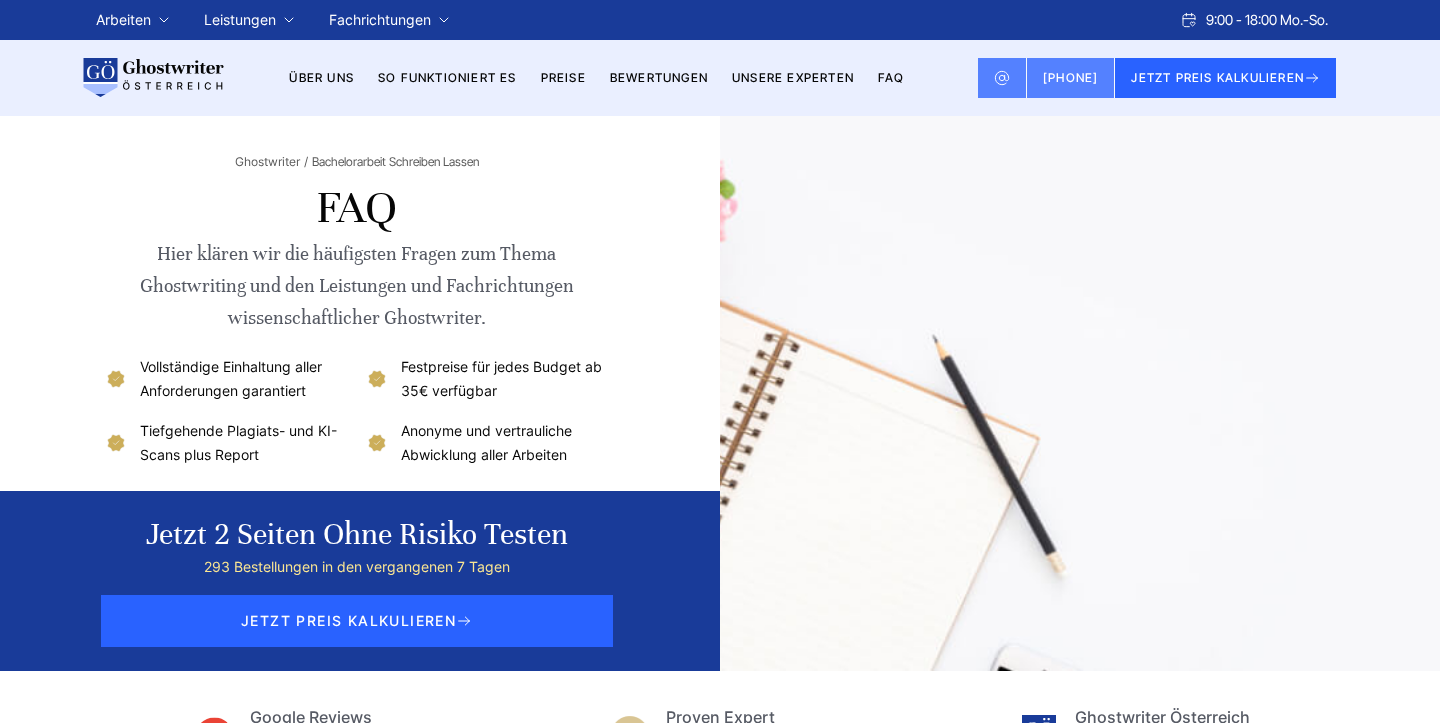 scroll, scrollTop: 0, scrollLeft: 0, axis: both 